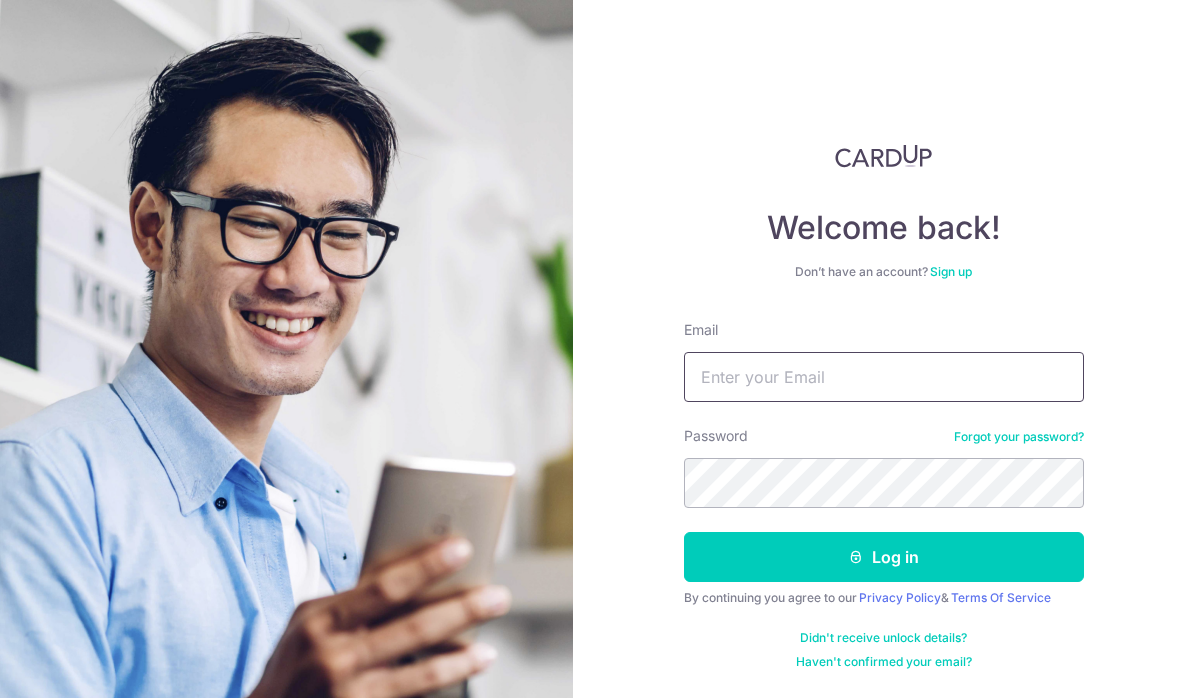 click on "Email" at bounding box center (884, 377) 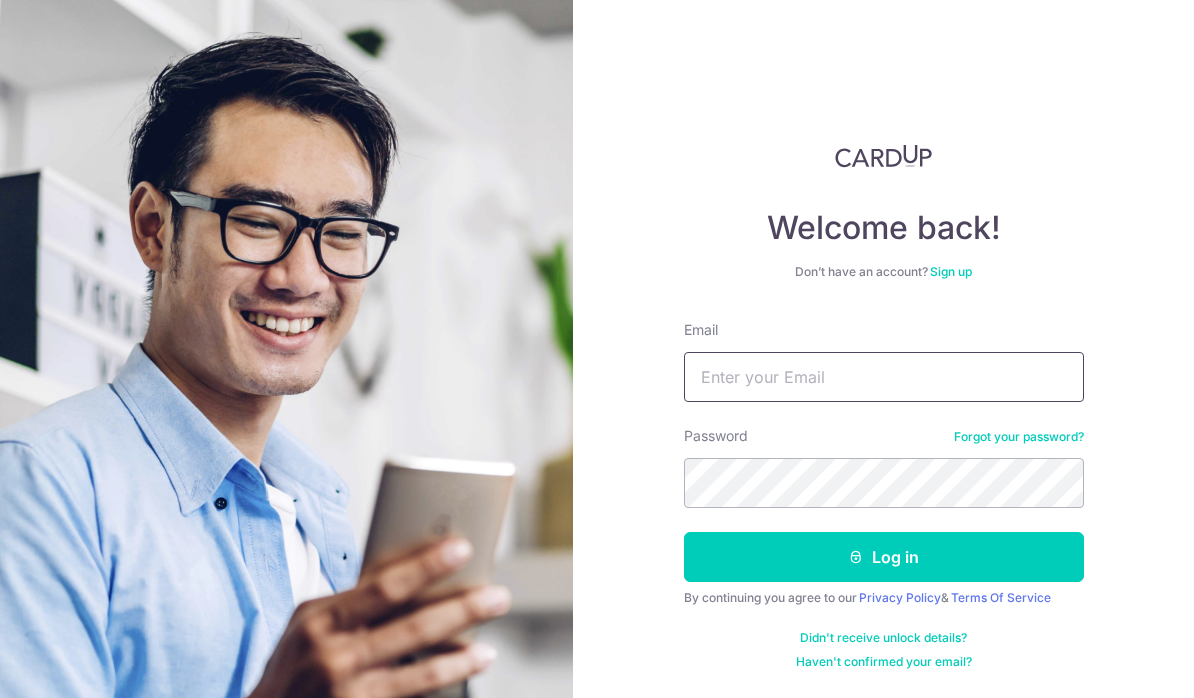 scroll, scrollTop: 0, scrollLeft: 0, axis: both 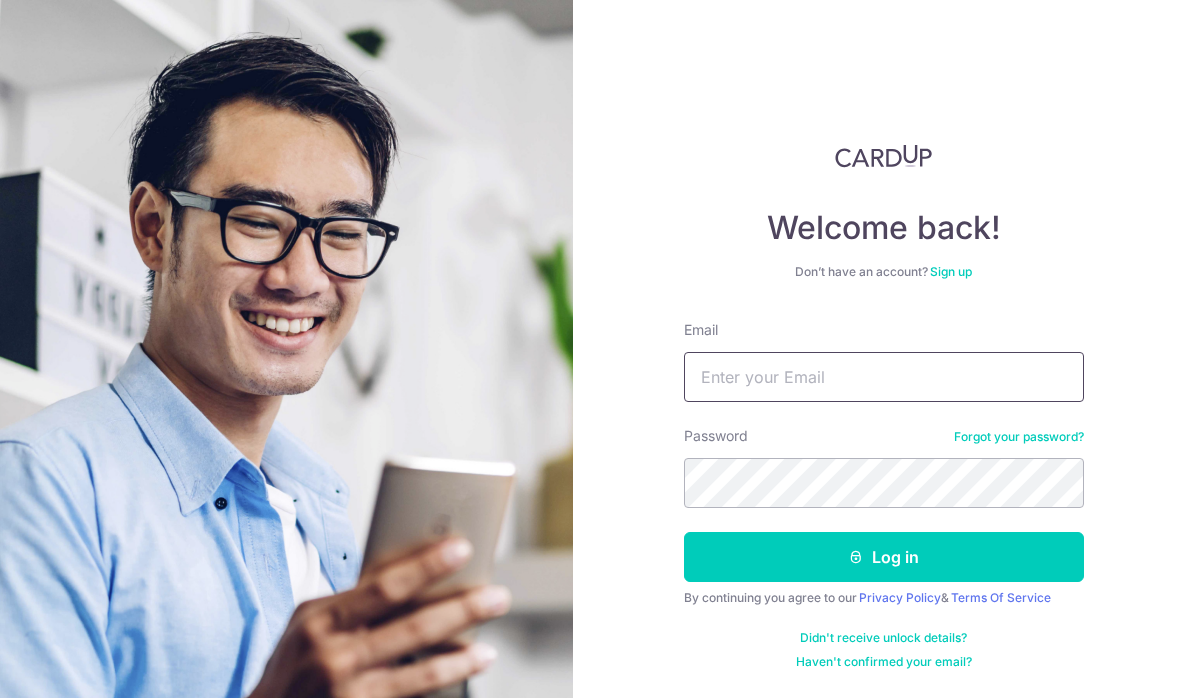 type on "Jasontan31@yahoo.com" 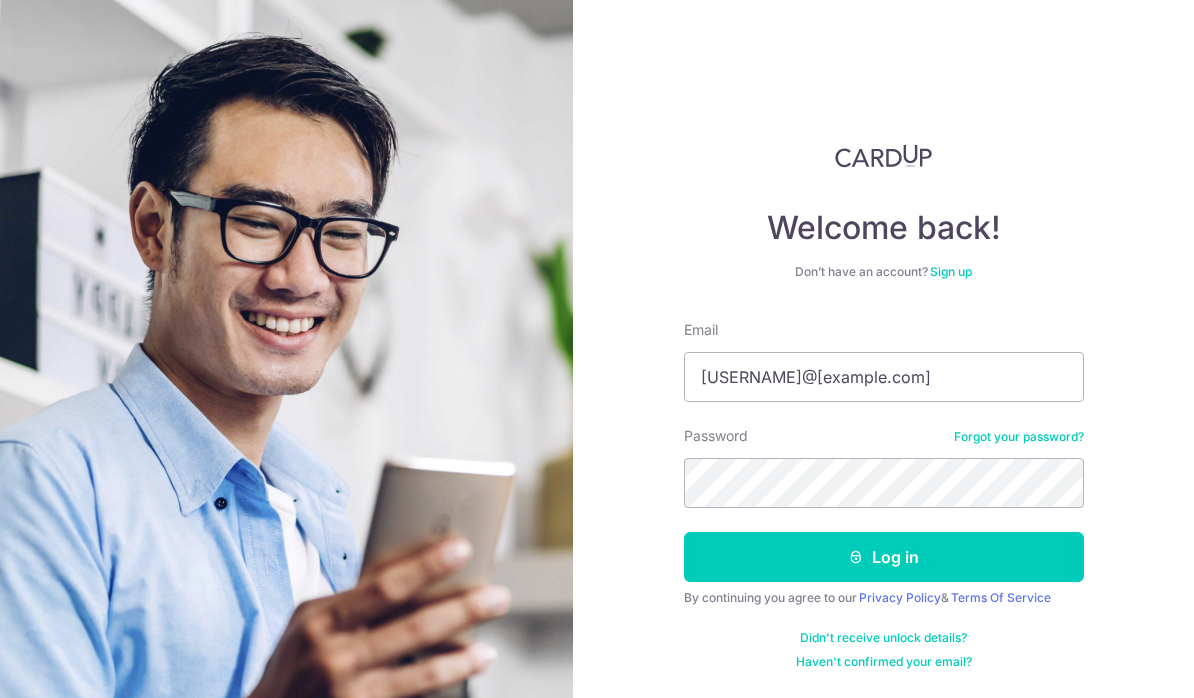 click on "Log in" at bounding box center [884, 557] 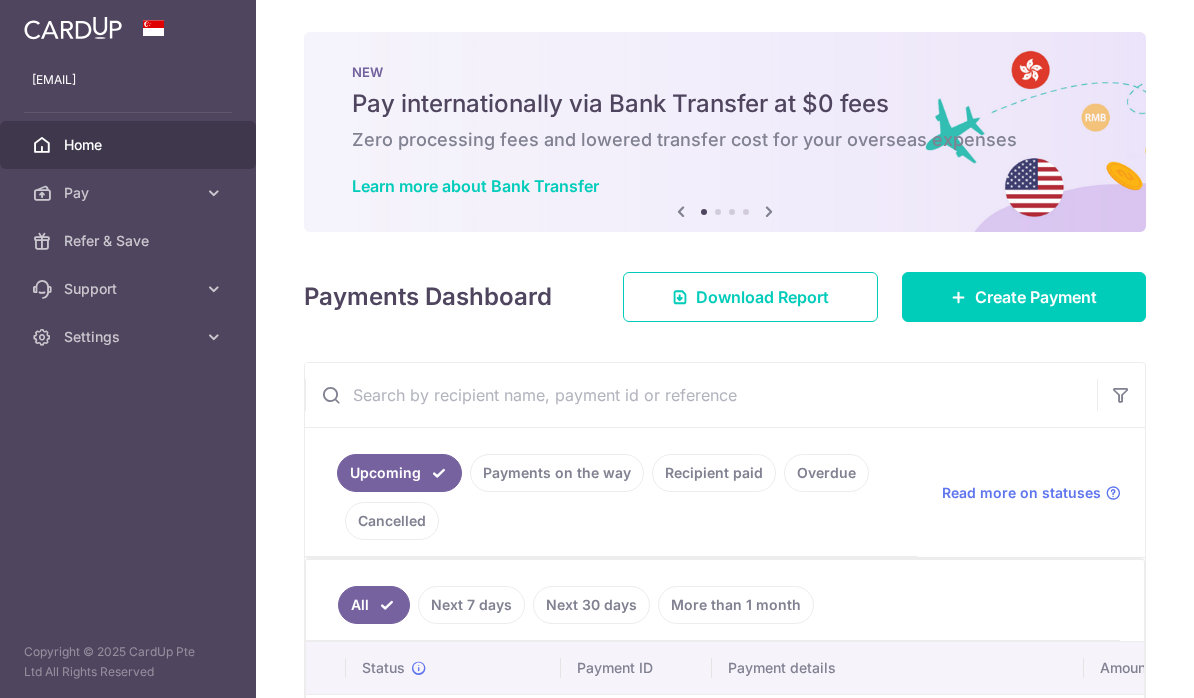 scroll, scrollTop: 0, scrollLeft: 0, axis: both 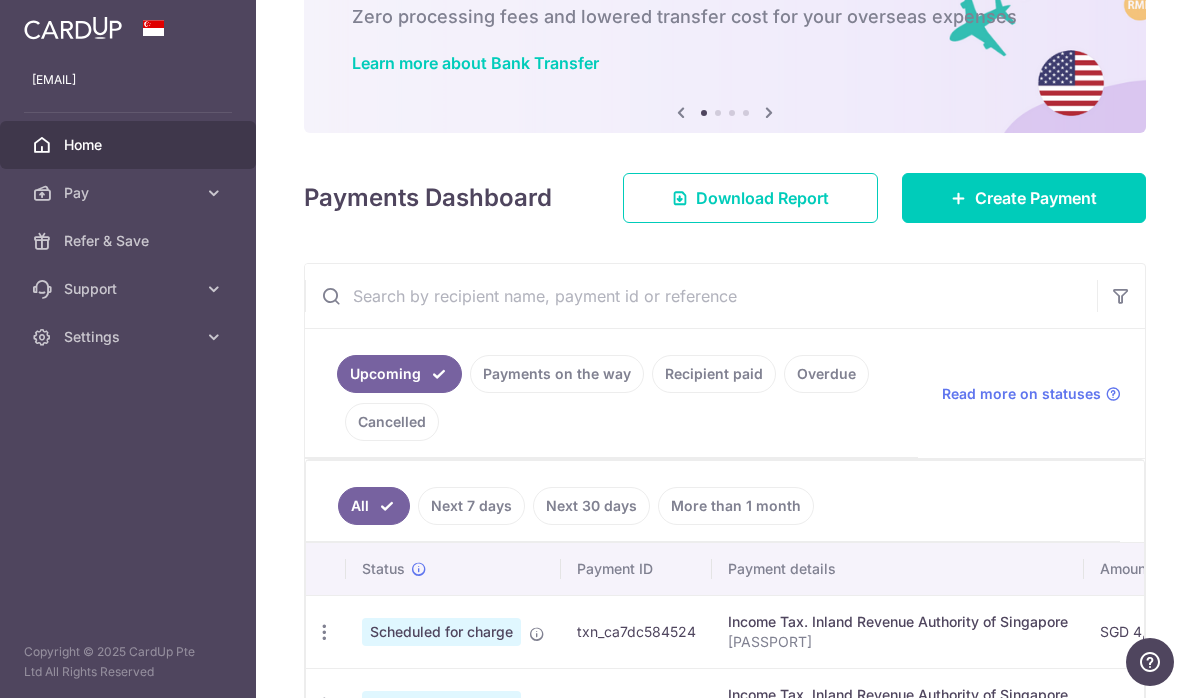 click at bounding box center (0, 0) 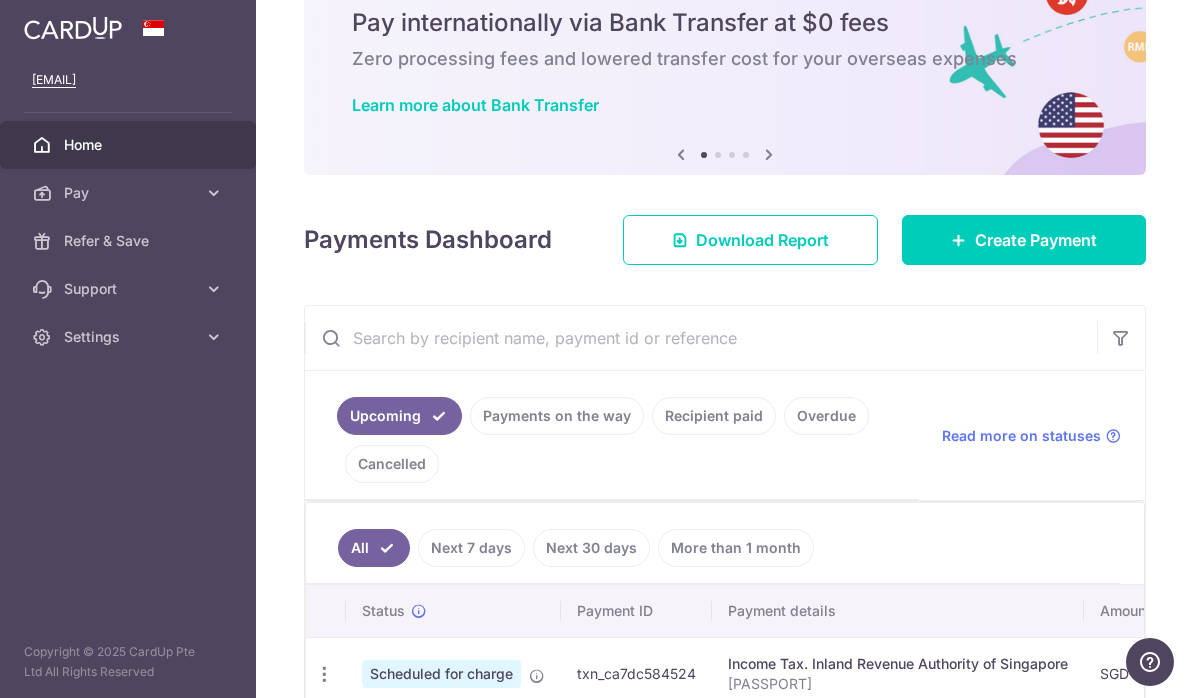 scroll, scrollTop: 80, scrollLeft: 0, axis: vertical 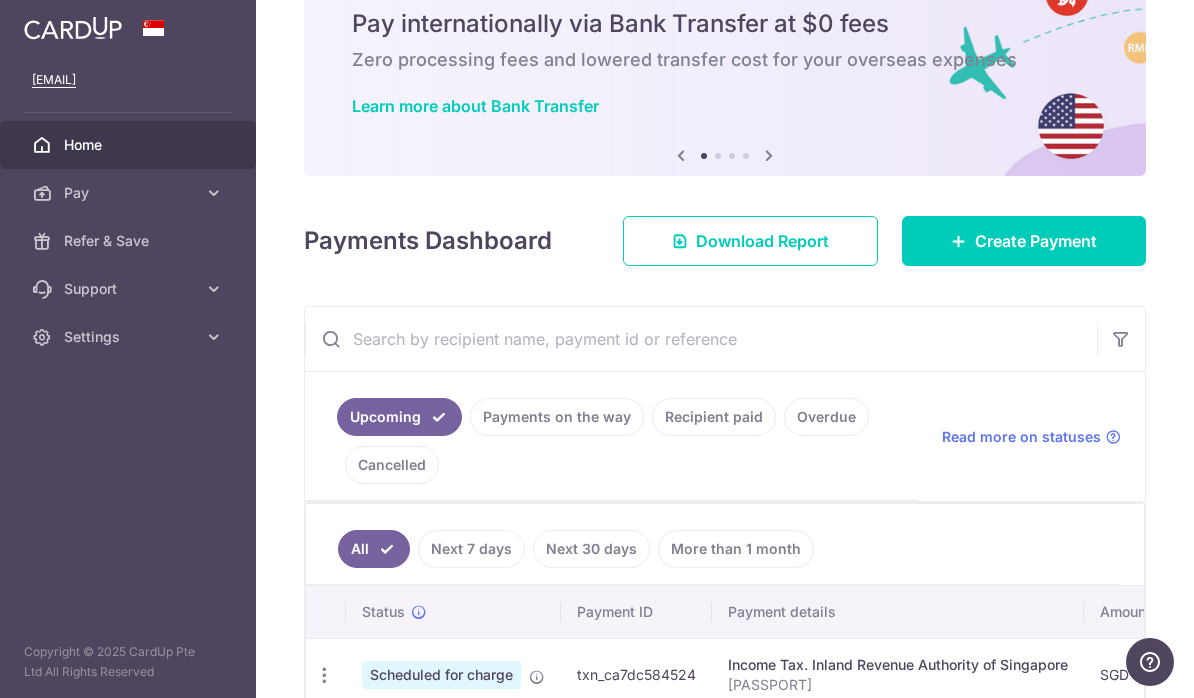 click on "Pay" at bounding box center [128, 193] 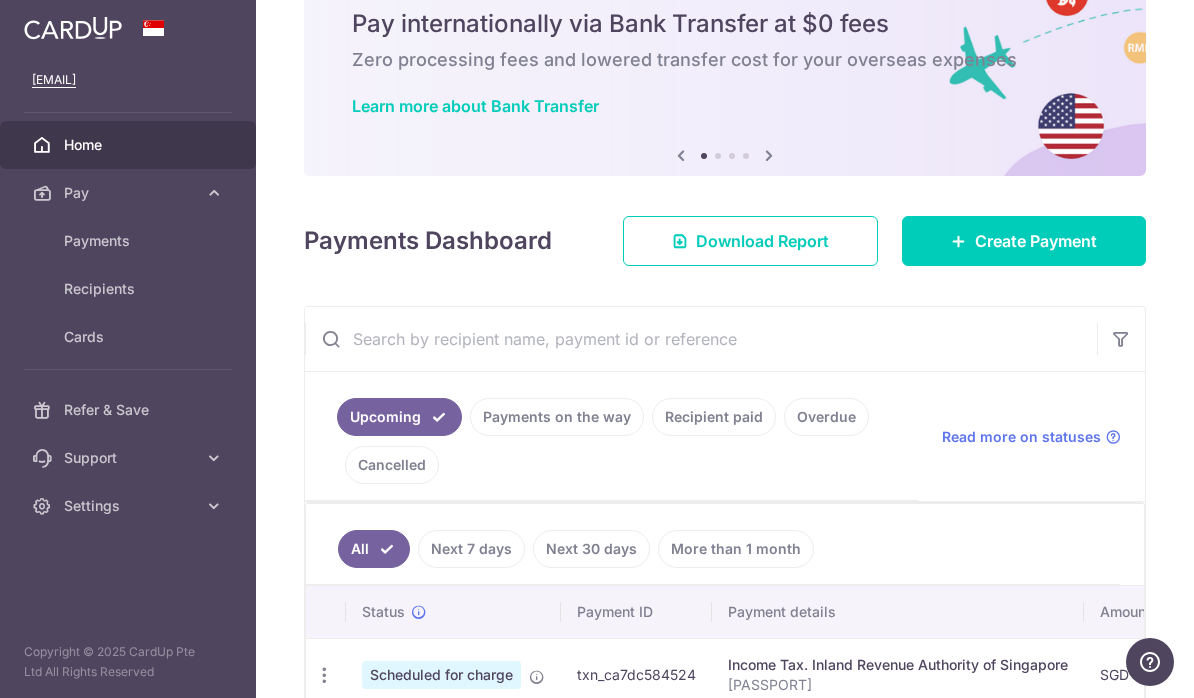 click on "Payments" at bounding box center (128, 241) 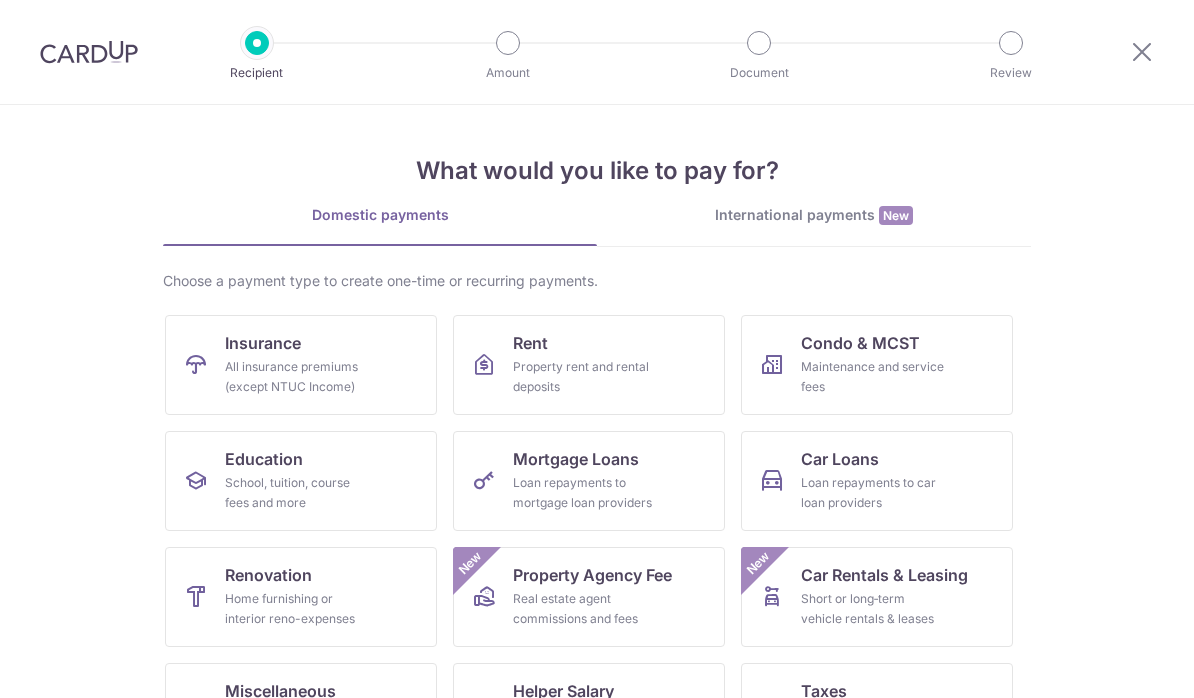 scroll, scrollTop: 0, scrollLeft: 0, axis: both 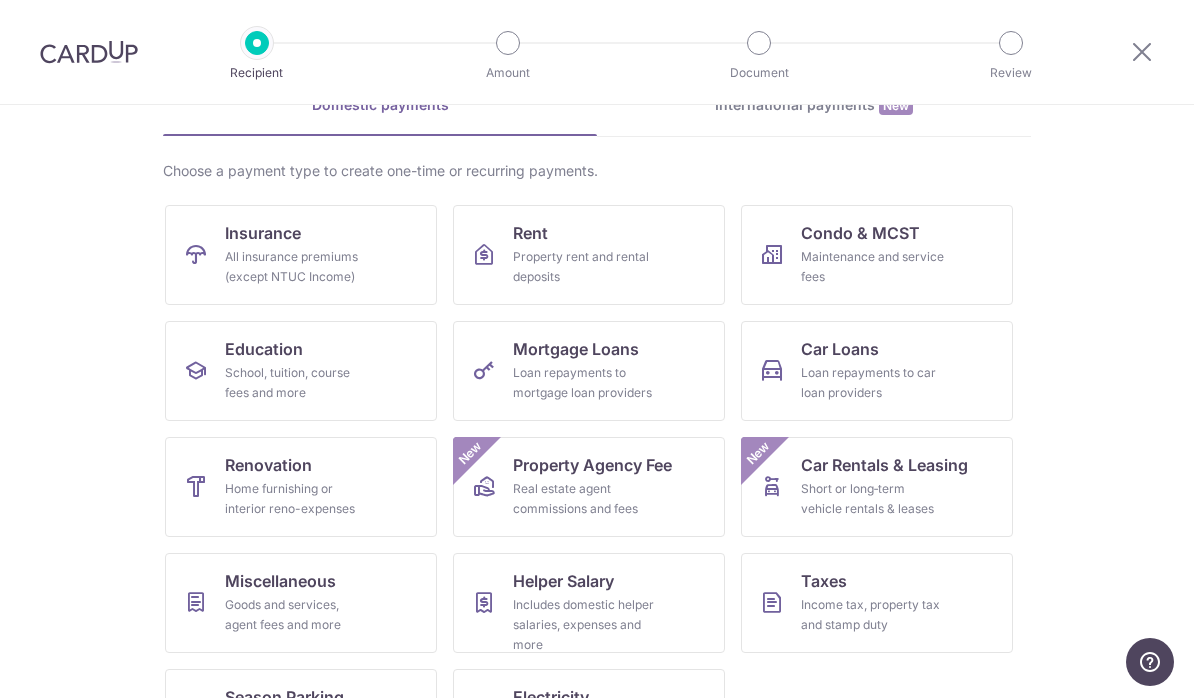 click on "Income tax, property tax and stamp duty" at bounding box center [873, 615] 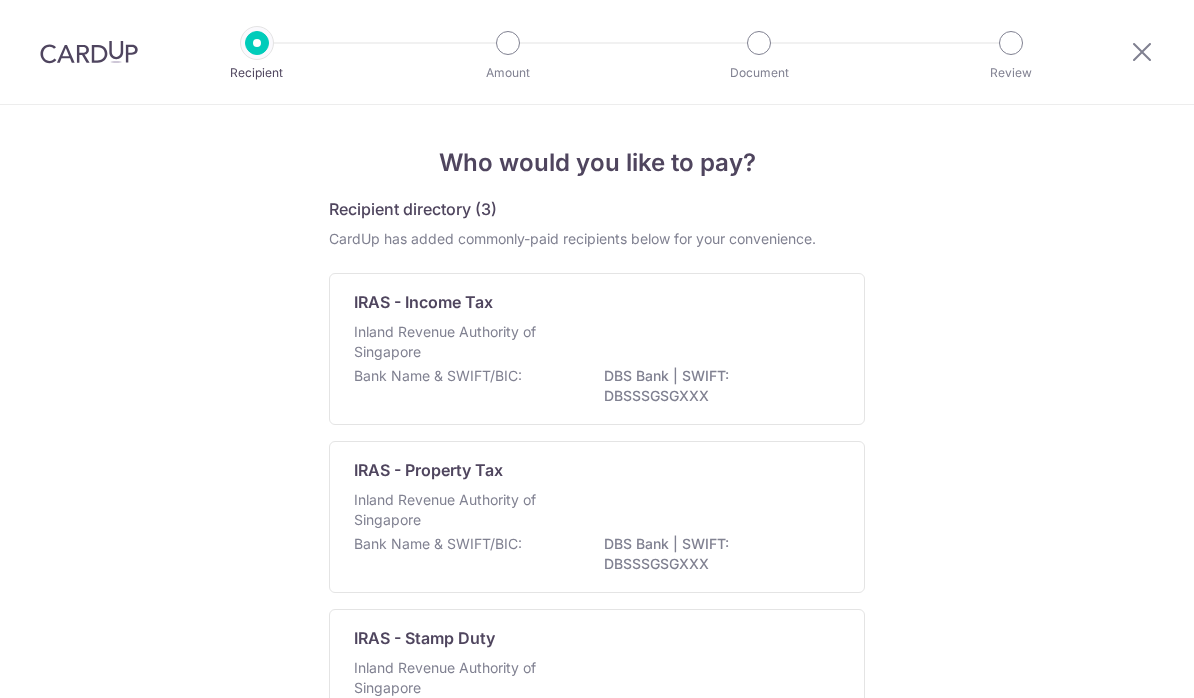 scroll, scrollTop: 0, scrollLeft: 0, axis: both 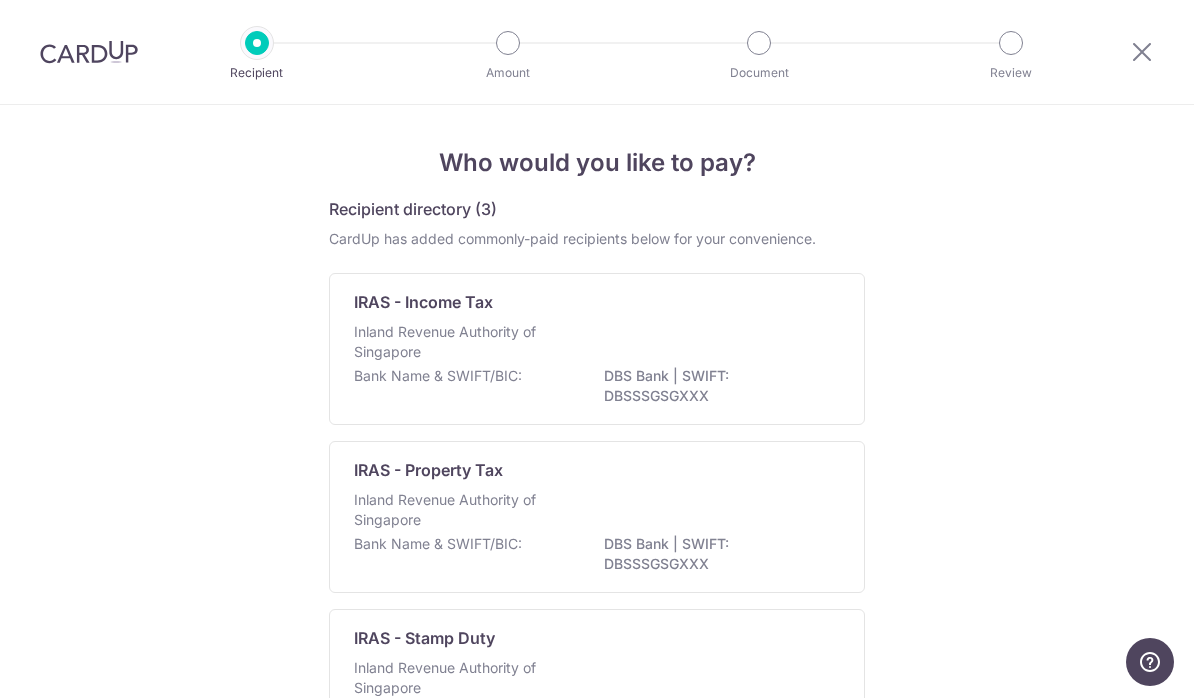 click on "Inland Revenue Authority of Singapore" at bounding box center [460, 342] 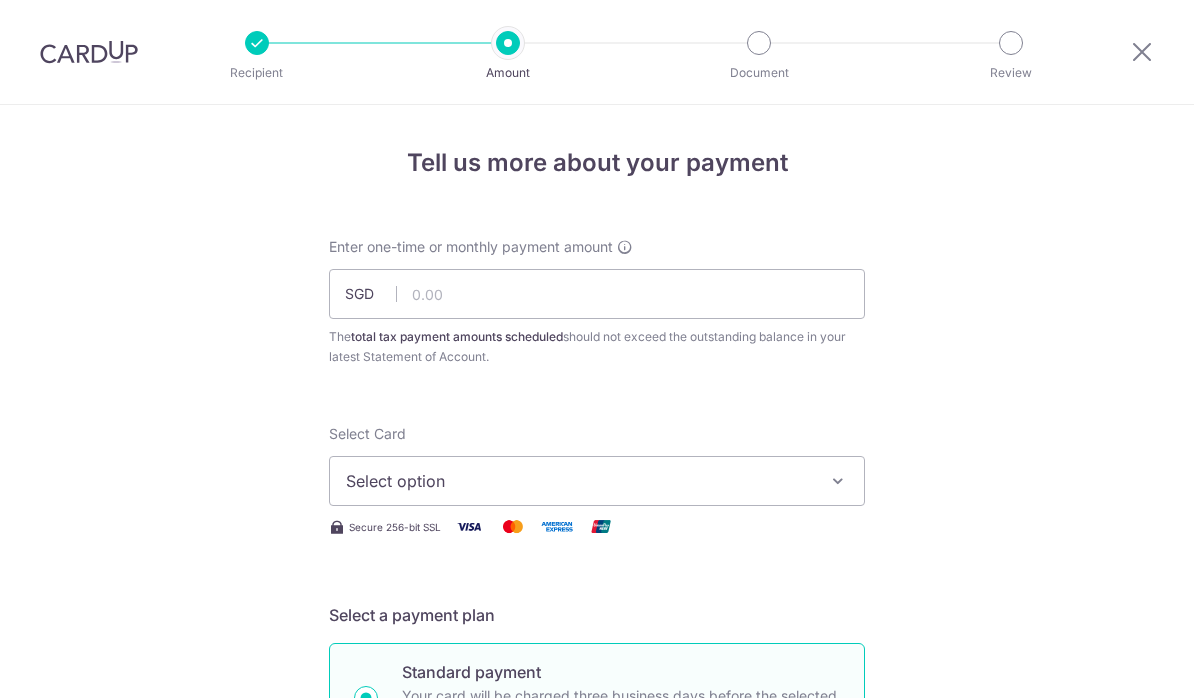 scroll, scrollTop: 0, scrollLeft: 0, axis: both 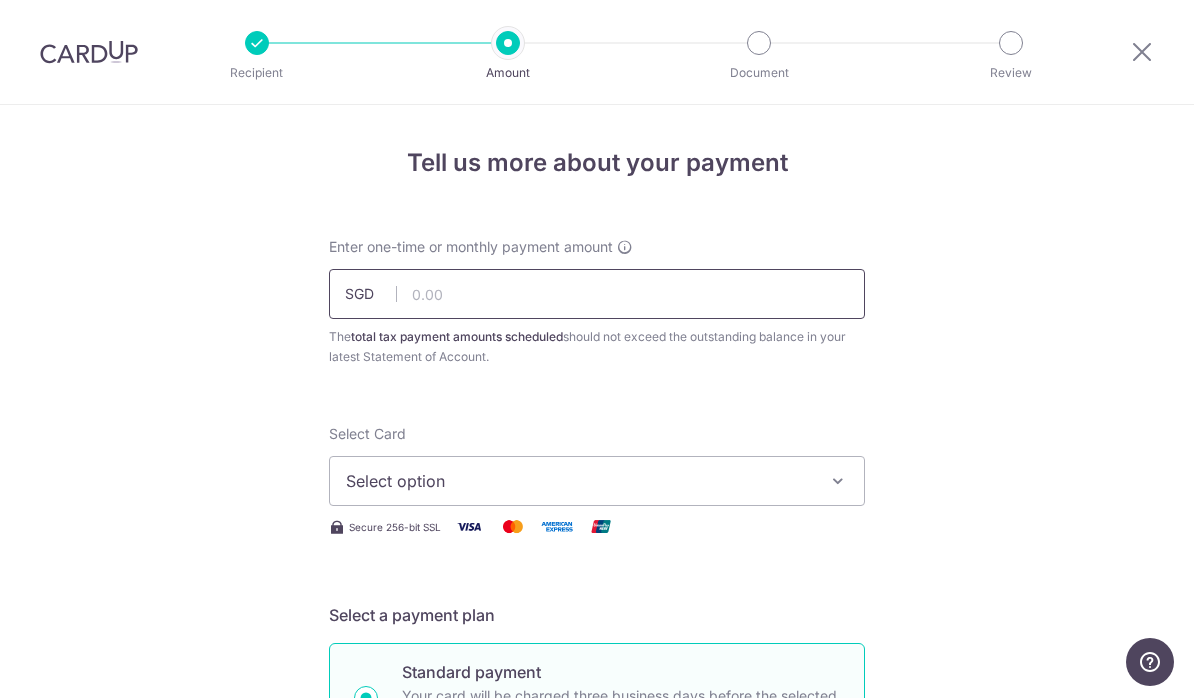 click at bounding box center [597, 294] 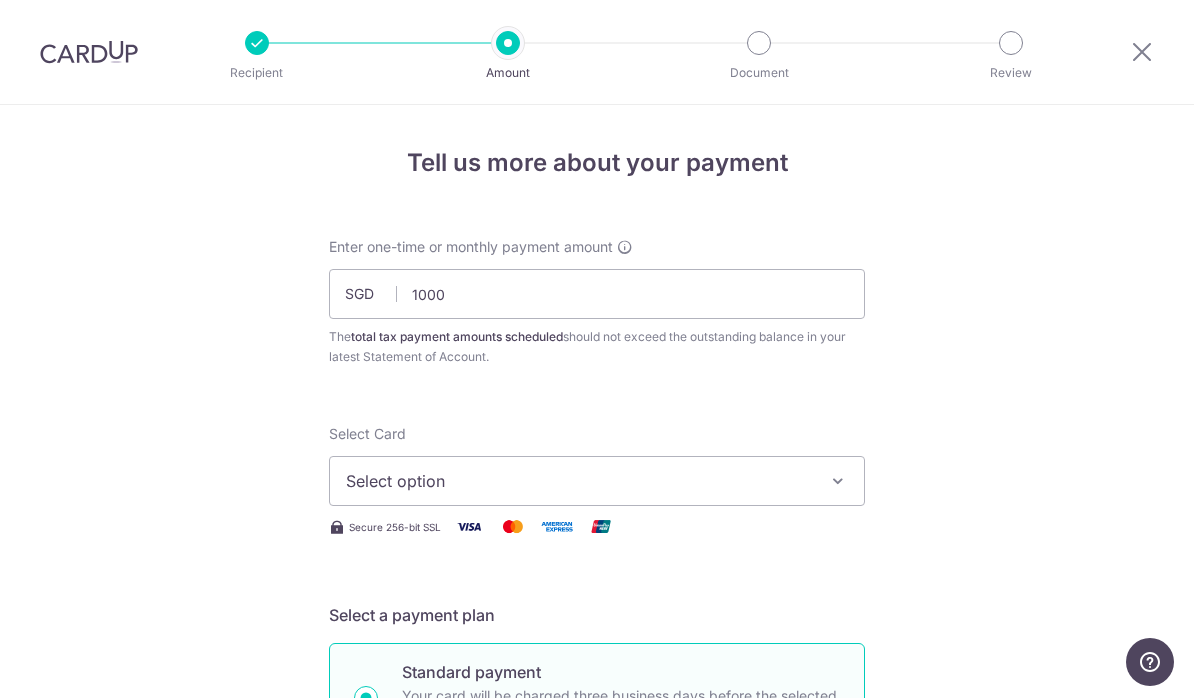 click on "Select option" at bounding box center [579, 481] 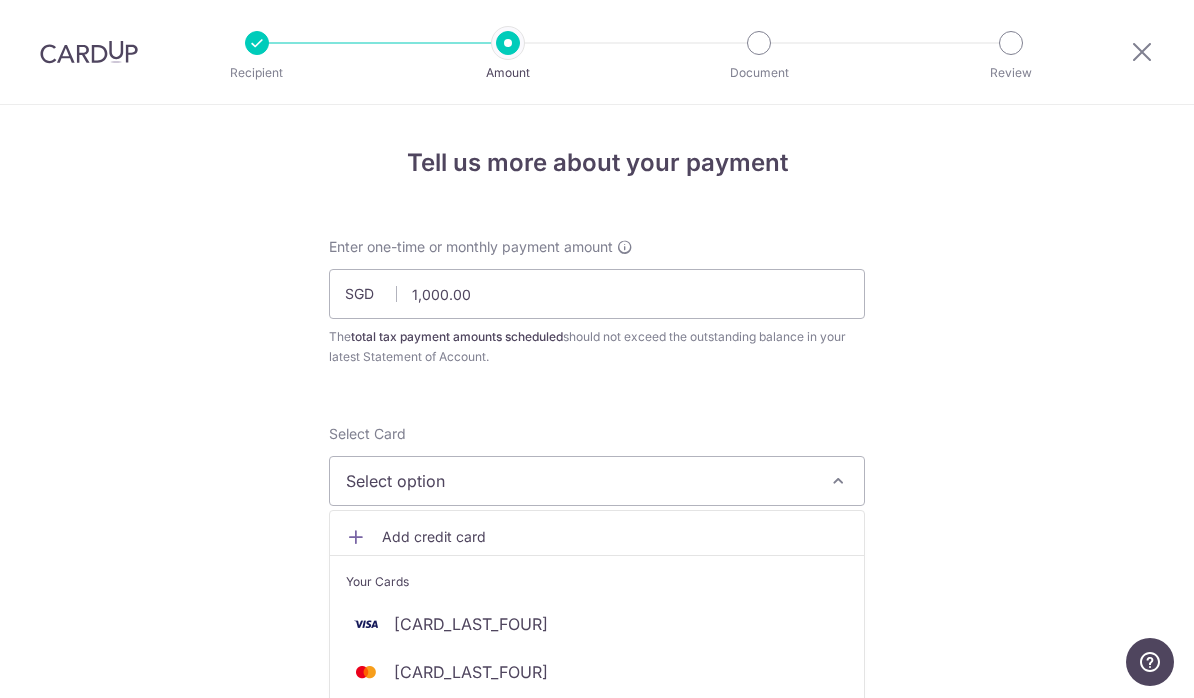 click at bounding box center [597, 349] 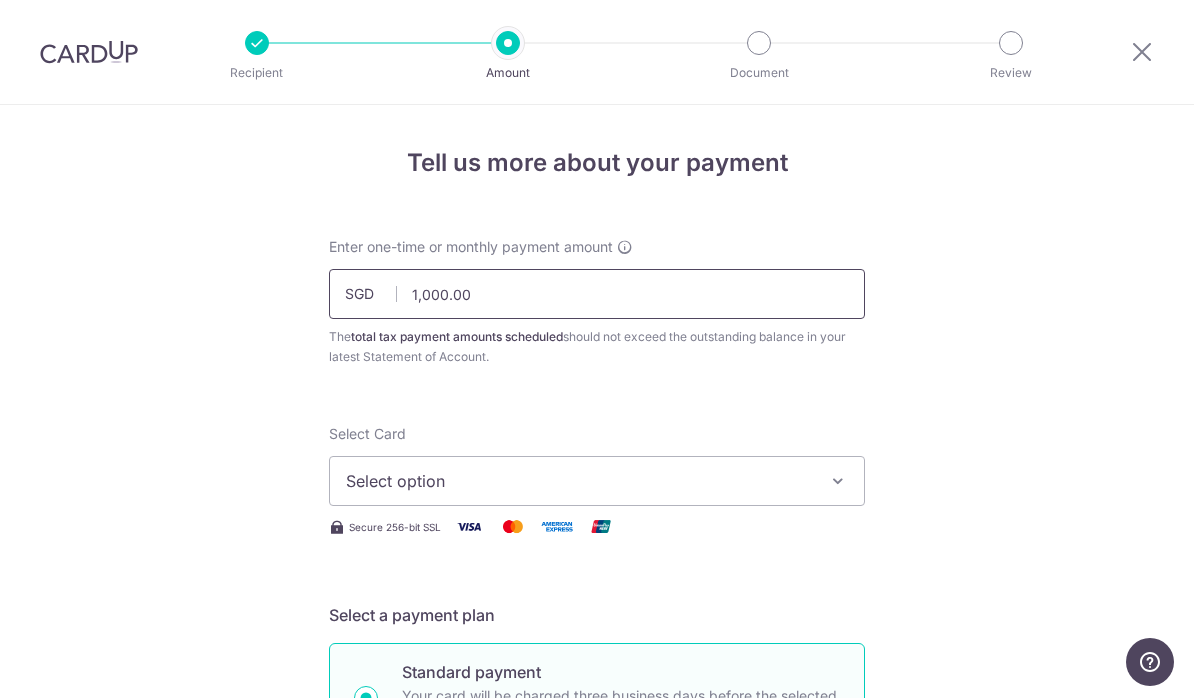 click on "1,000.00" at bounding box center (597, 294) 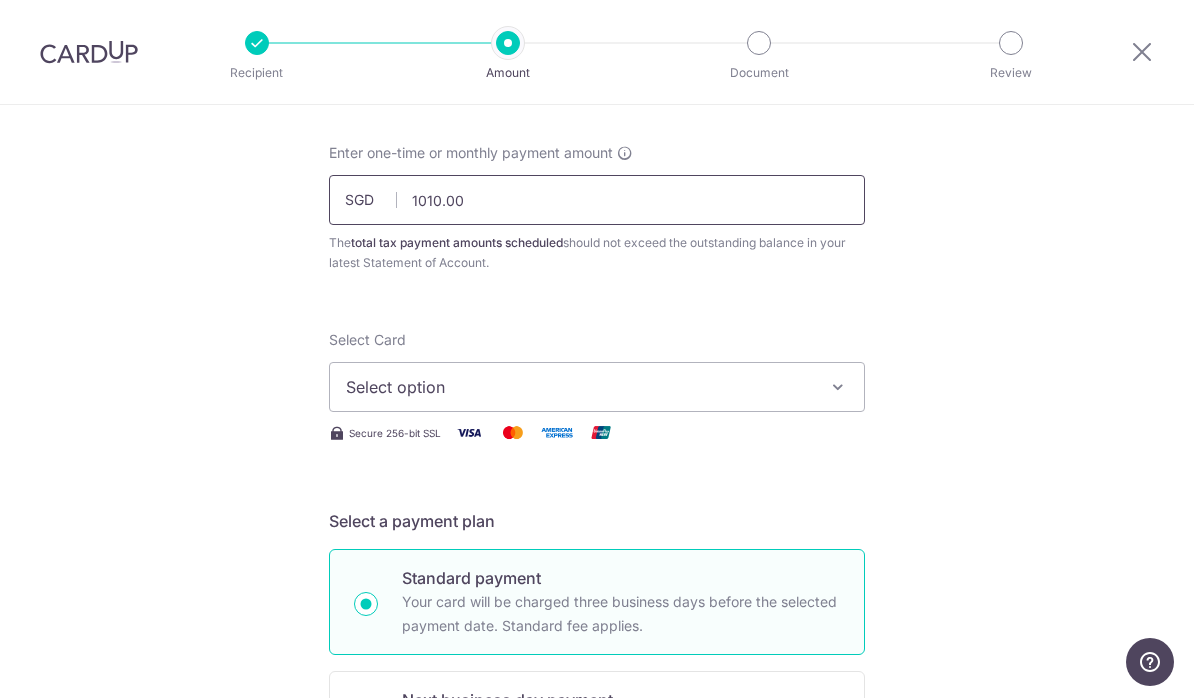 scroll, scrollTop: 100, scrollLeft: 0, axis: vertical 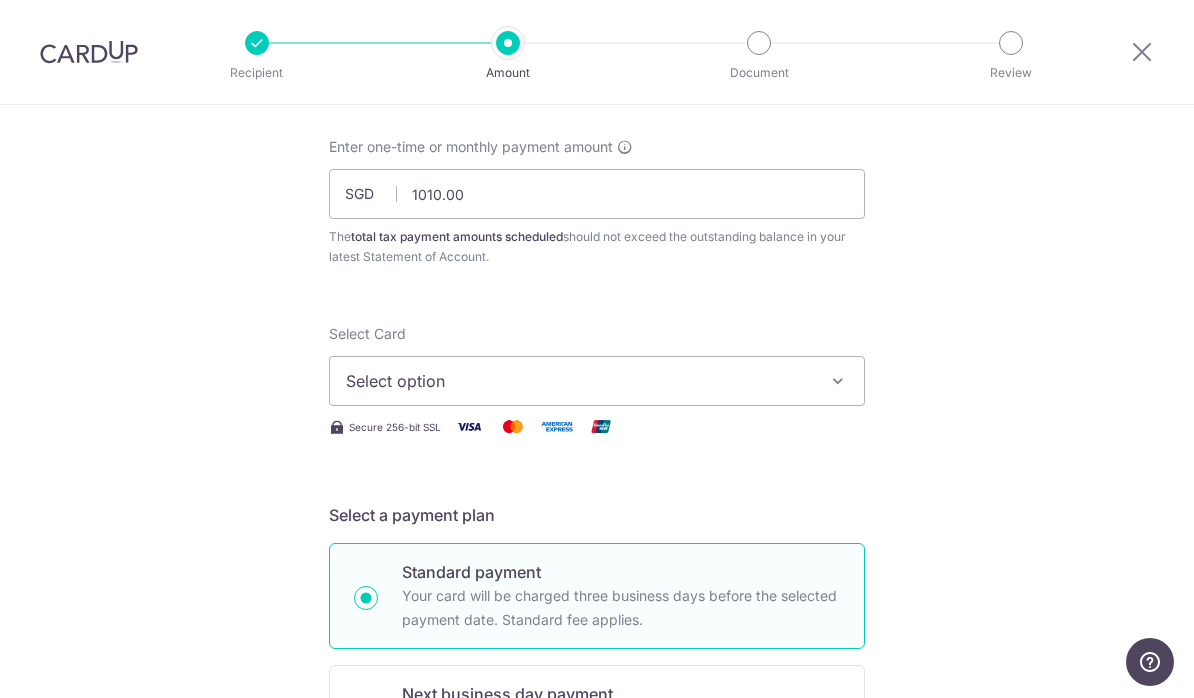click on "Select option" at bounding box center (579, 381) 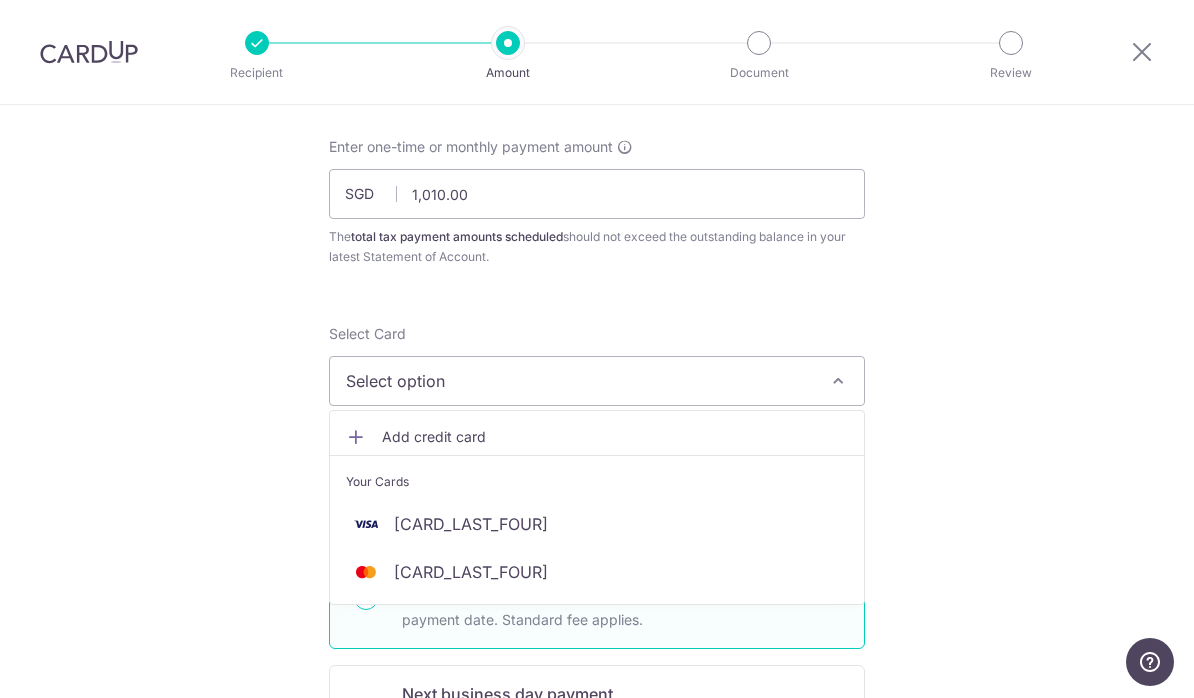 click on "**** [CC_LAST_4]" at bounding box center (597, 572) 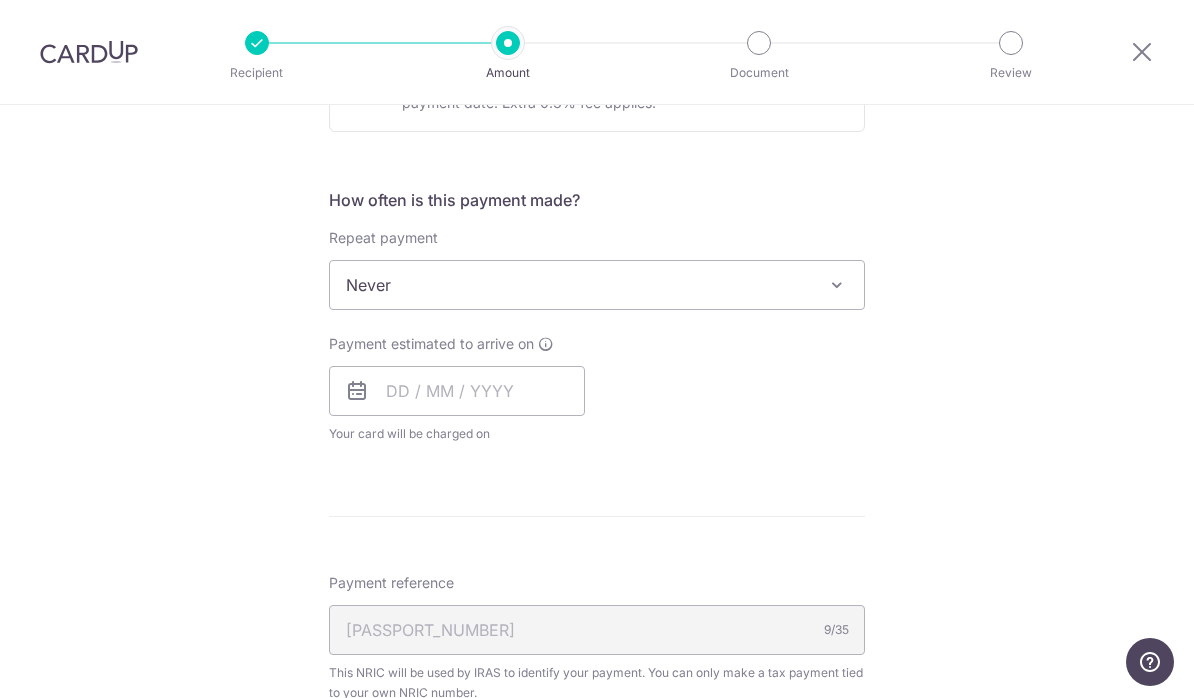 scroll, scrollTop: 741, scrollLeft: 0, axis: vertical 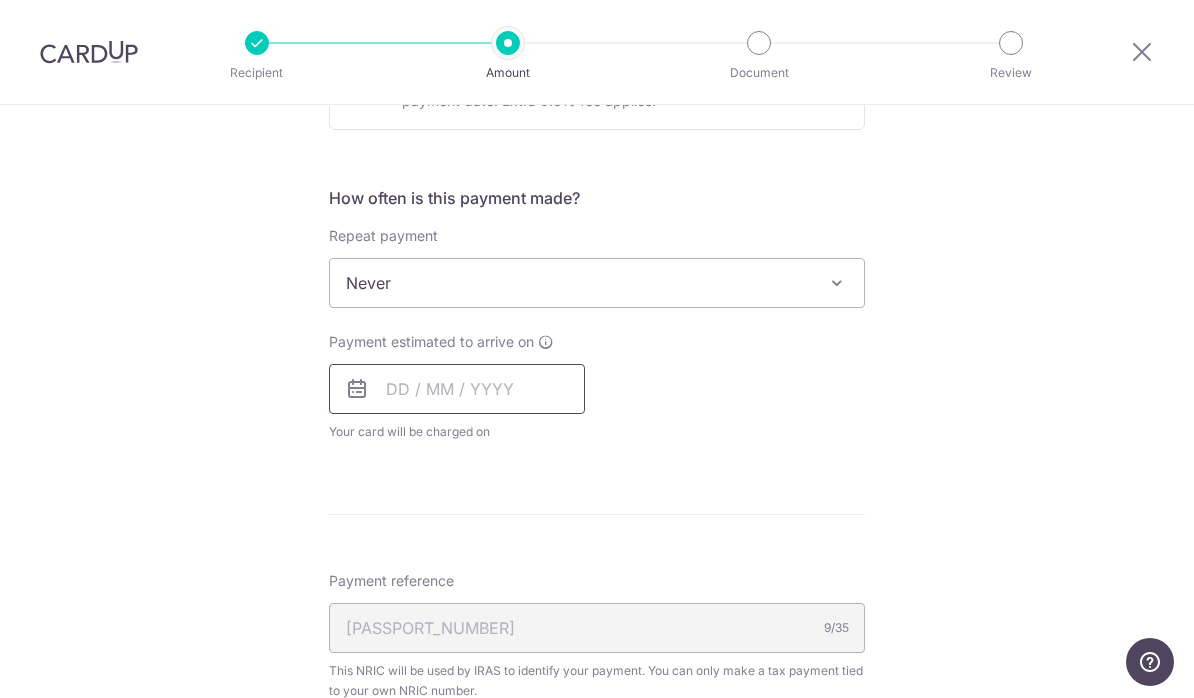 click at bounding box center [457, 389] 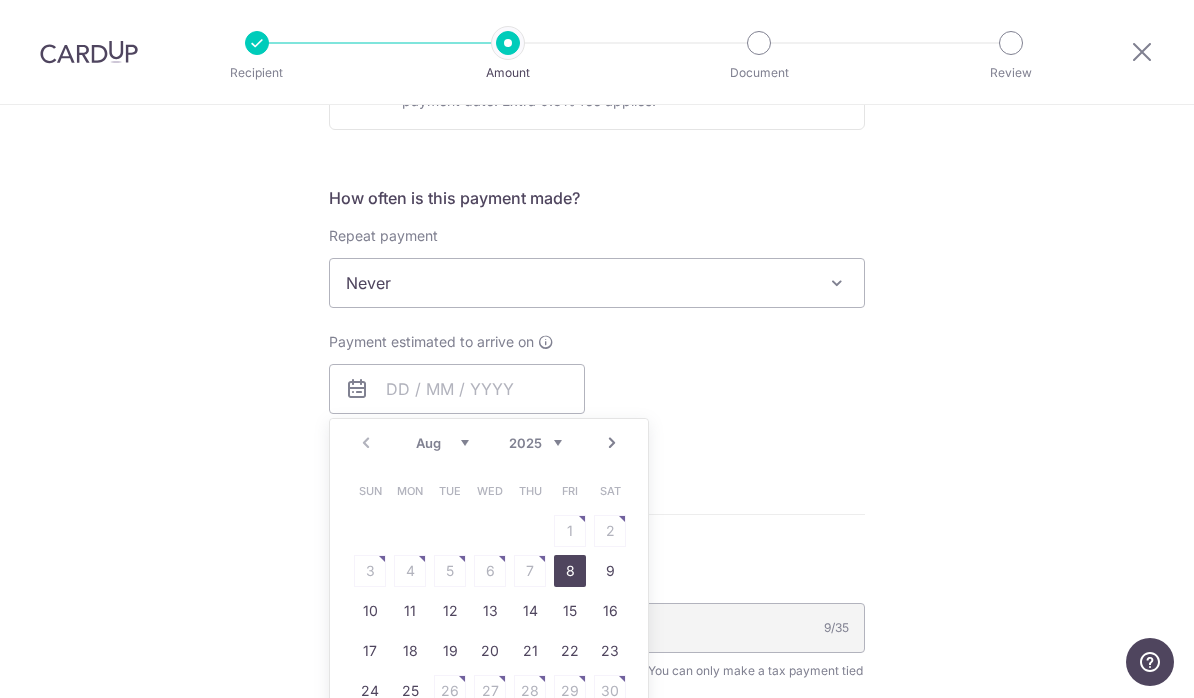 click on "Tell us more about your payment
Enter one-time or monthly payment amount
SGD
1,010.00
1010.00
The  total tax payment amounts scheduled  should not exceed the outstanding balance in your latest Statement of Account.
Select Card
**** 8867
Add credit card
Your Cards
**** 9716
**** 8867
Secure 256-bit SSL
Text" at bounding box center (597, 292) 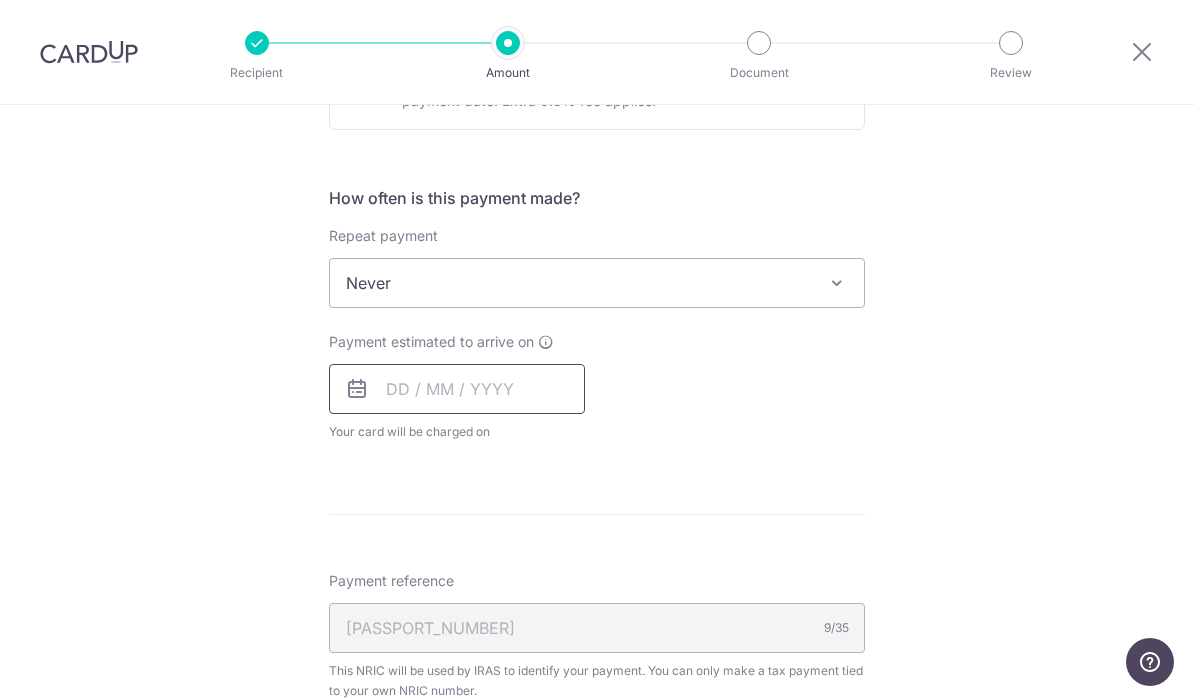 click at bounding box center (457, 389) 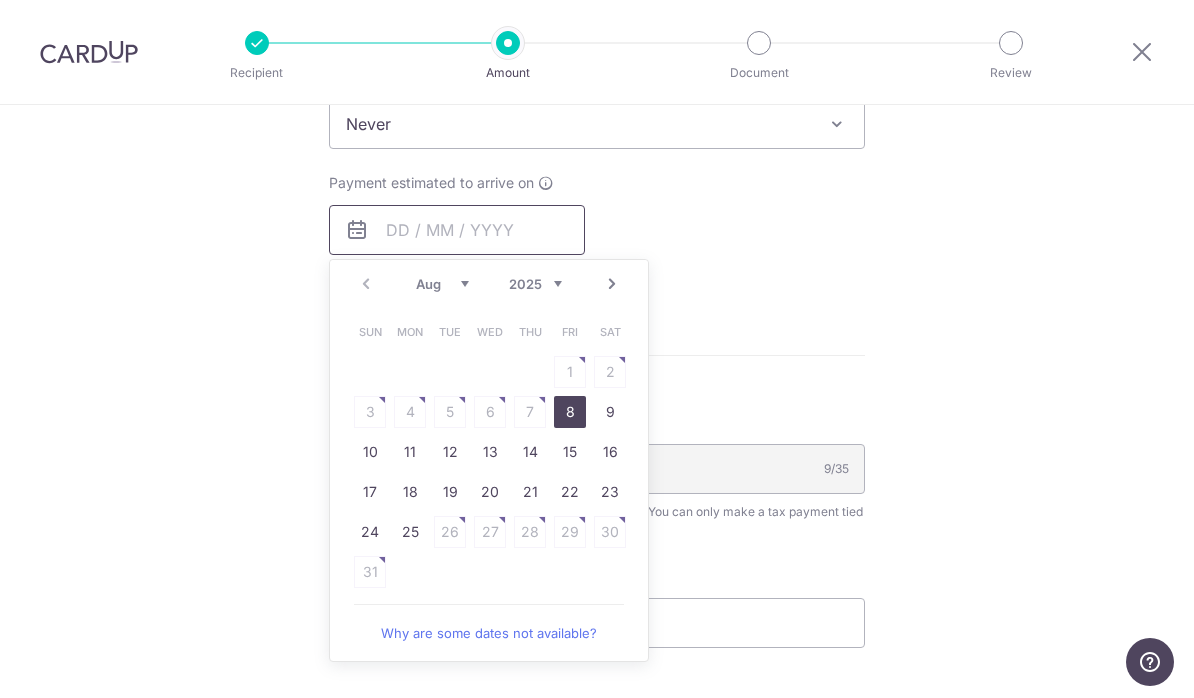 scroll, scrollTop: 917, scrollLeft: 0, axis: vertical 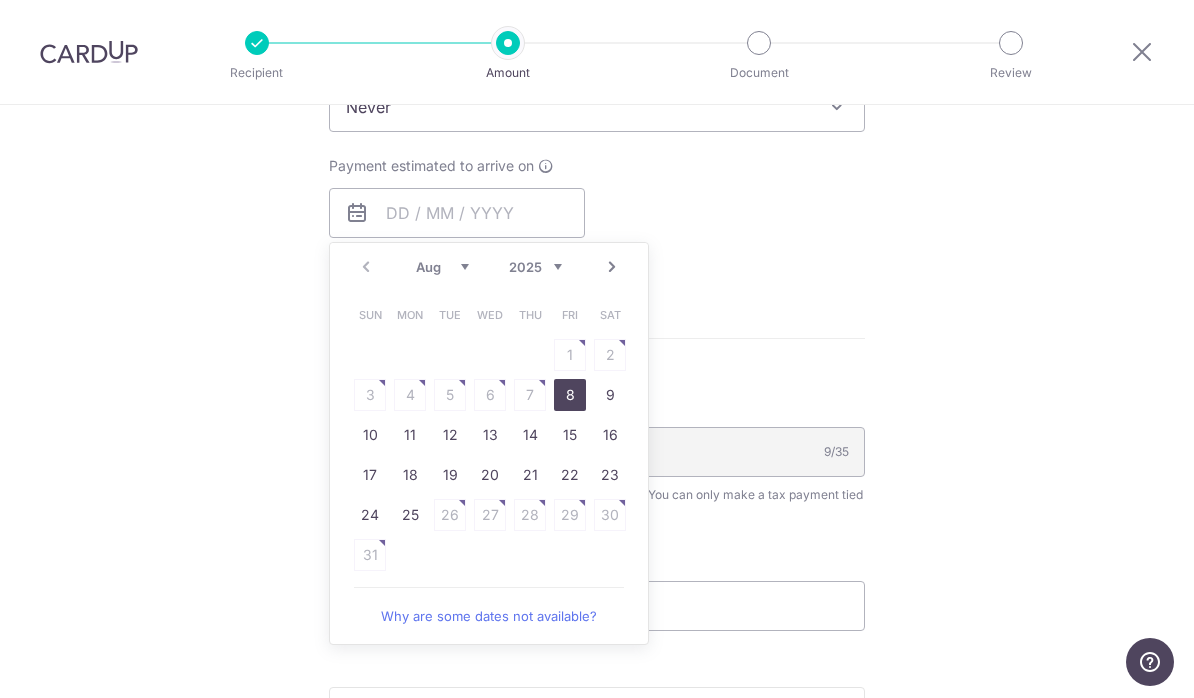 click on "8" at bounding box center [570, 395] 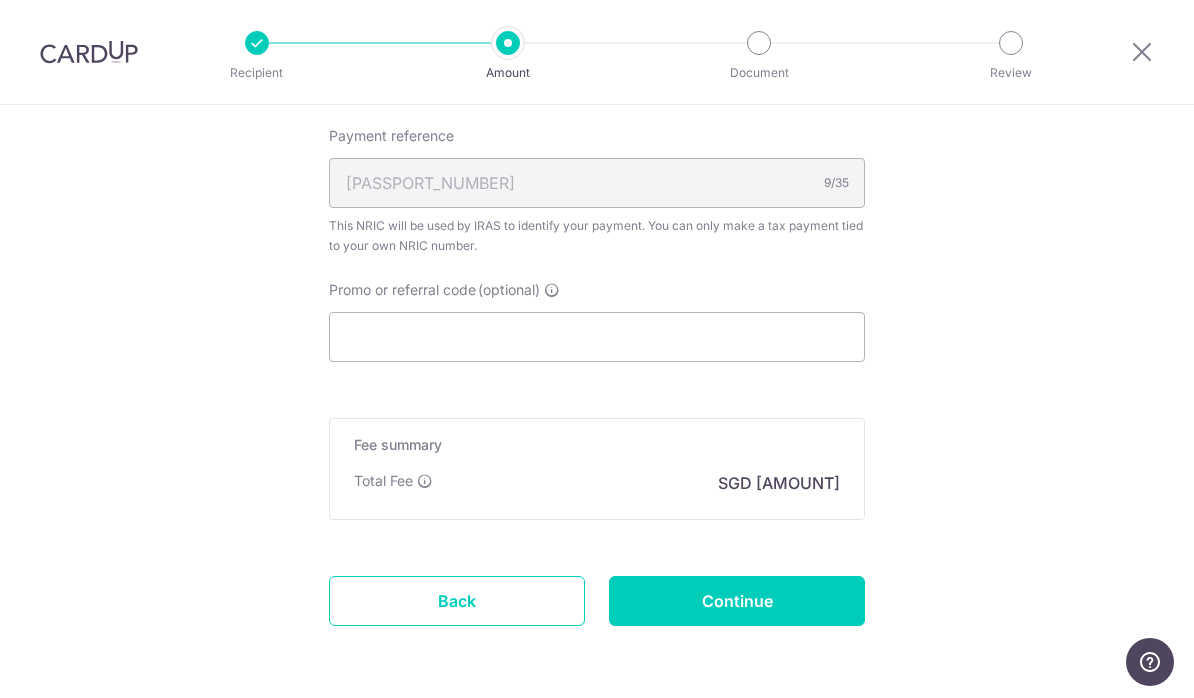 scroll, scrollTop: 1267, scrollLeft: 0, axis: vertical 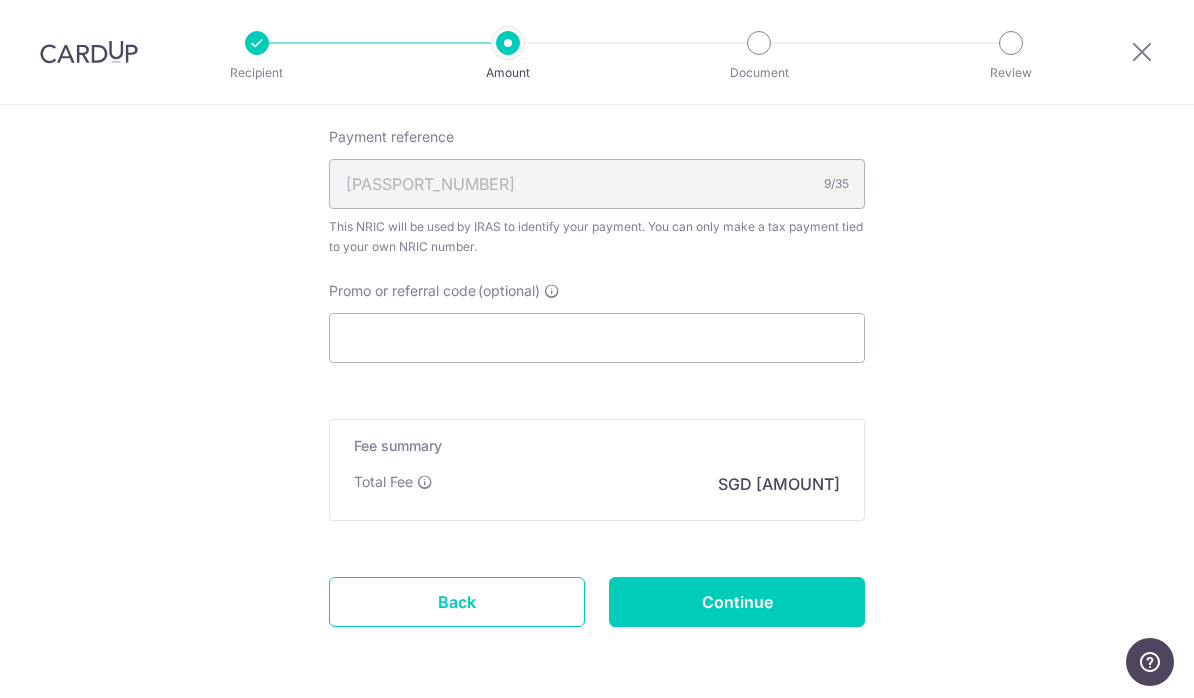 click on "Continue" at bounding box center (737, 602) 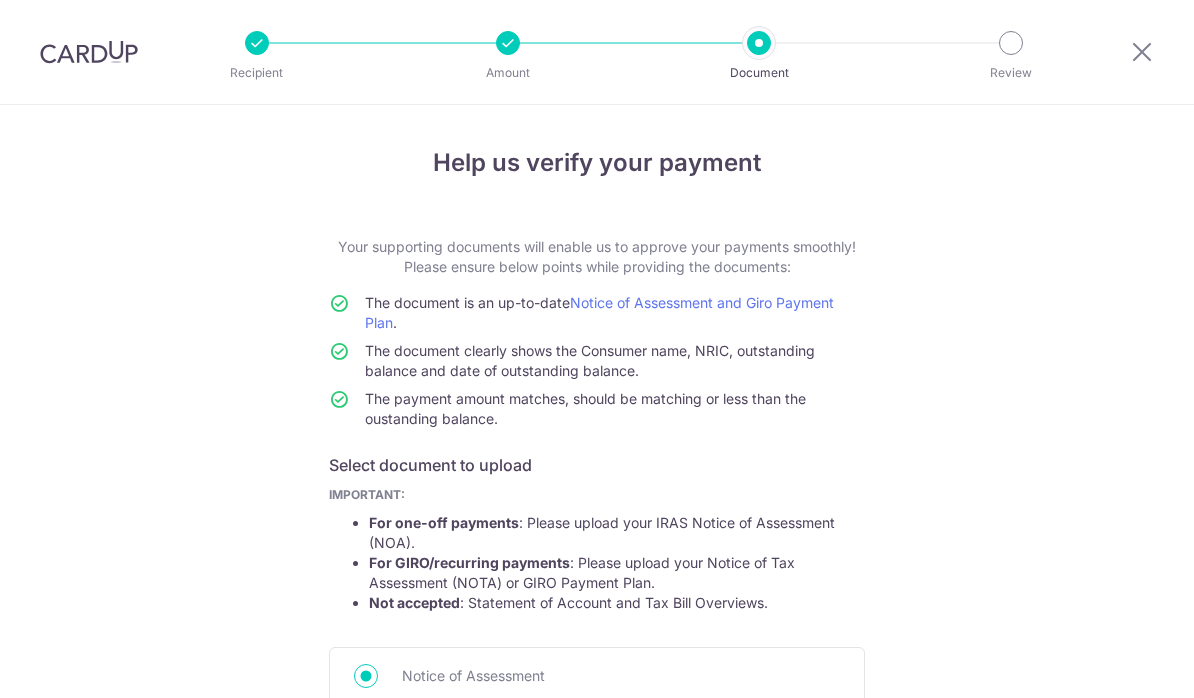 scroll, scrollTop: 0, scrollLeft: 0, axis: both 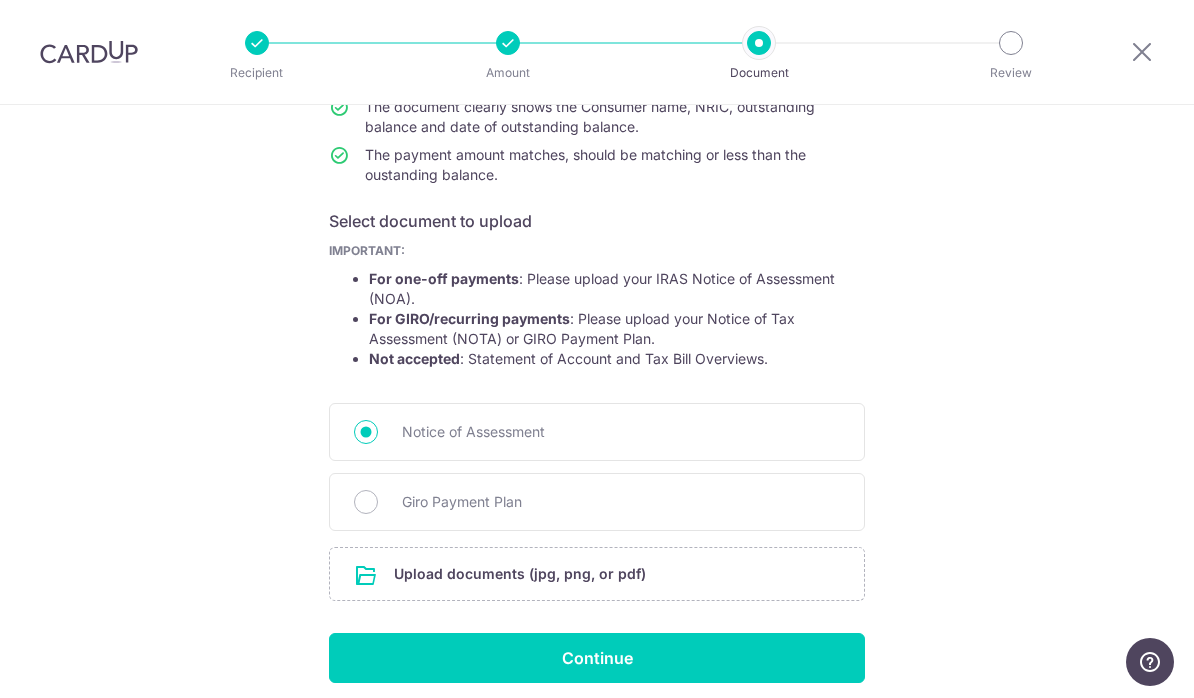 click at bounding box center [597, 574] 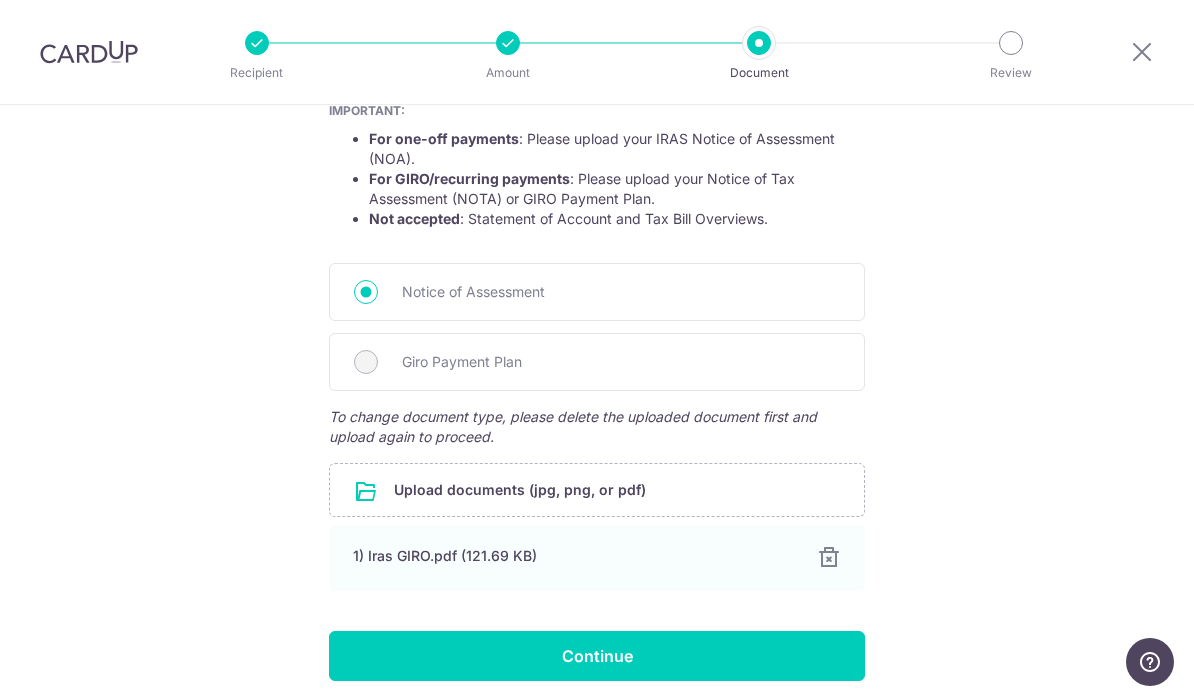scroll, scrollTop: 382, scrollLeft: 0, axis: vertical 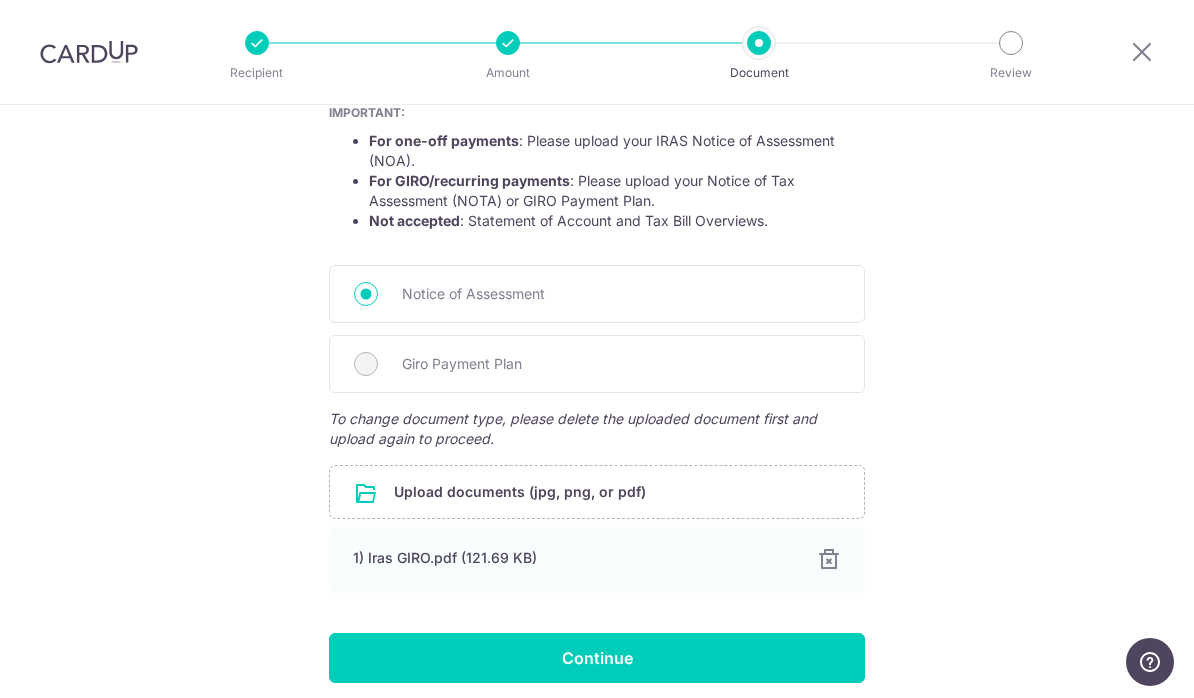 click on "Continue" at bounding box center [597, 658] 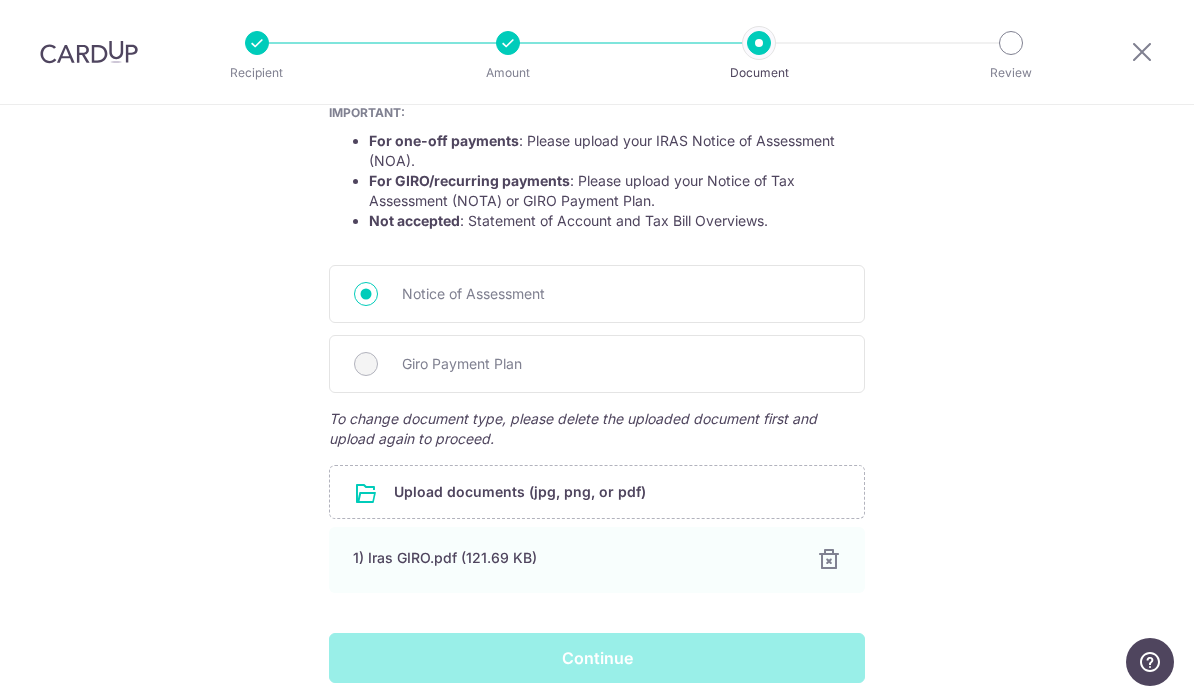 click on "Continue" at bounding box center [597, 658] 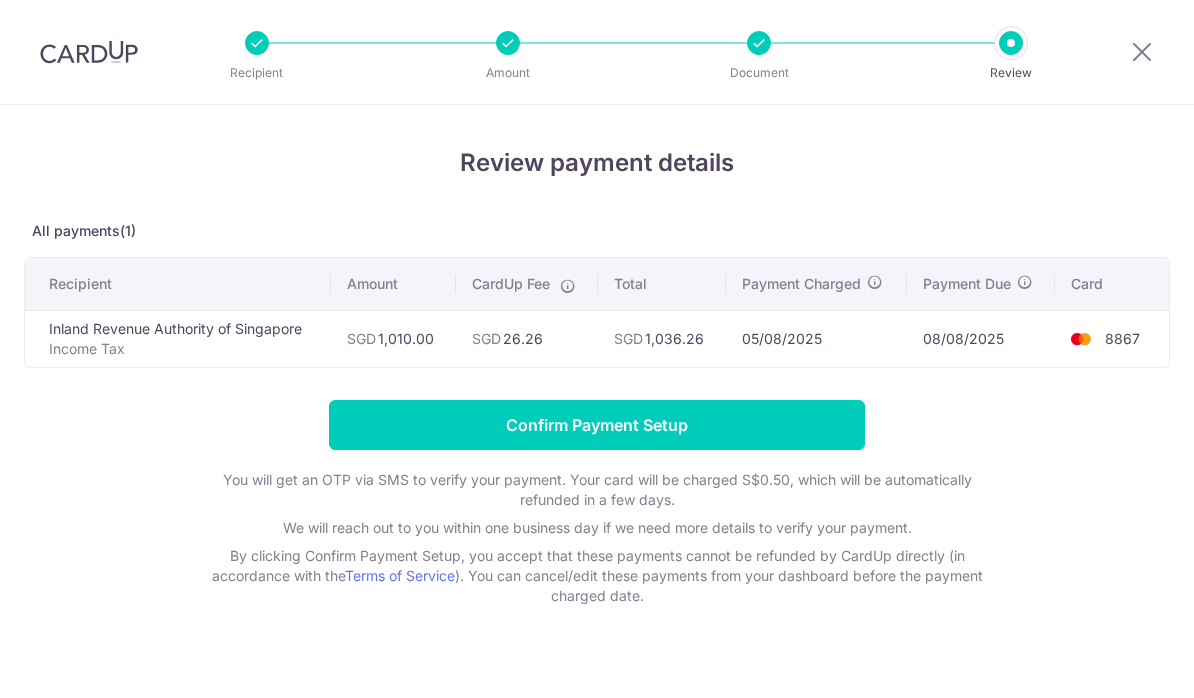 scroll, scrollTop: 0, scrollLeft: 0, axis: both 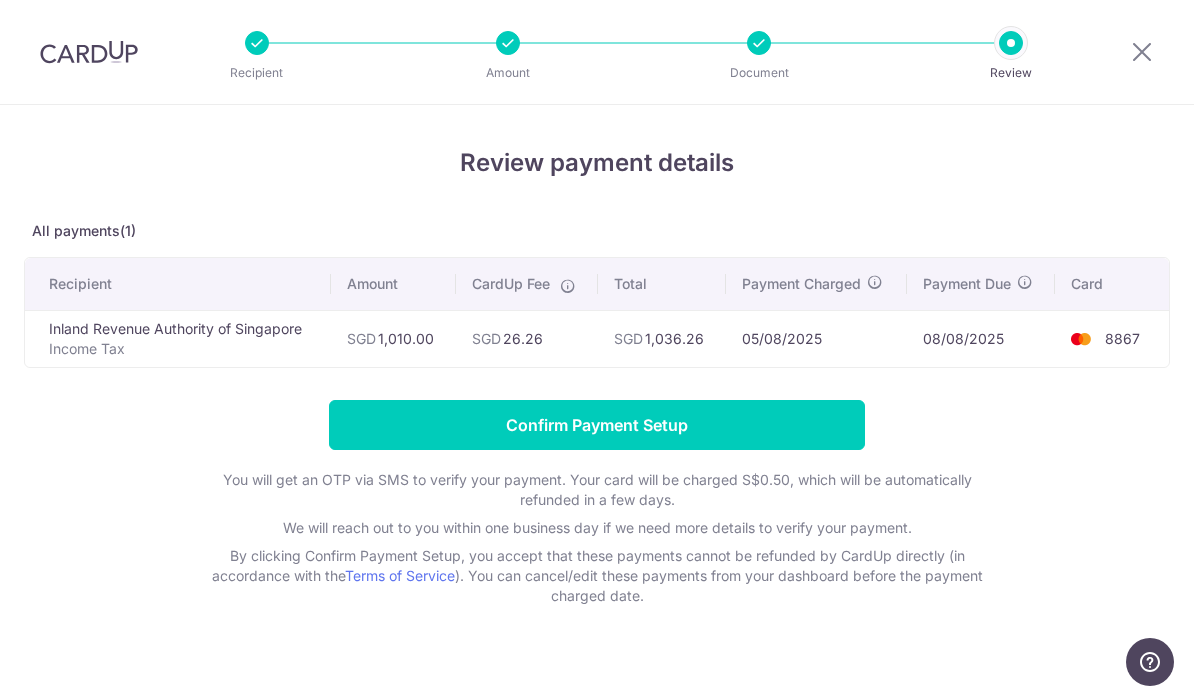 click on "Confirm Payment Setup" at bounding box center (597, 425) 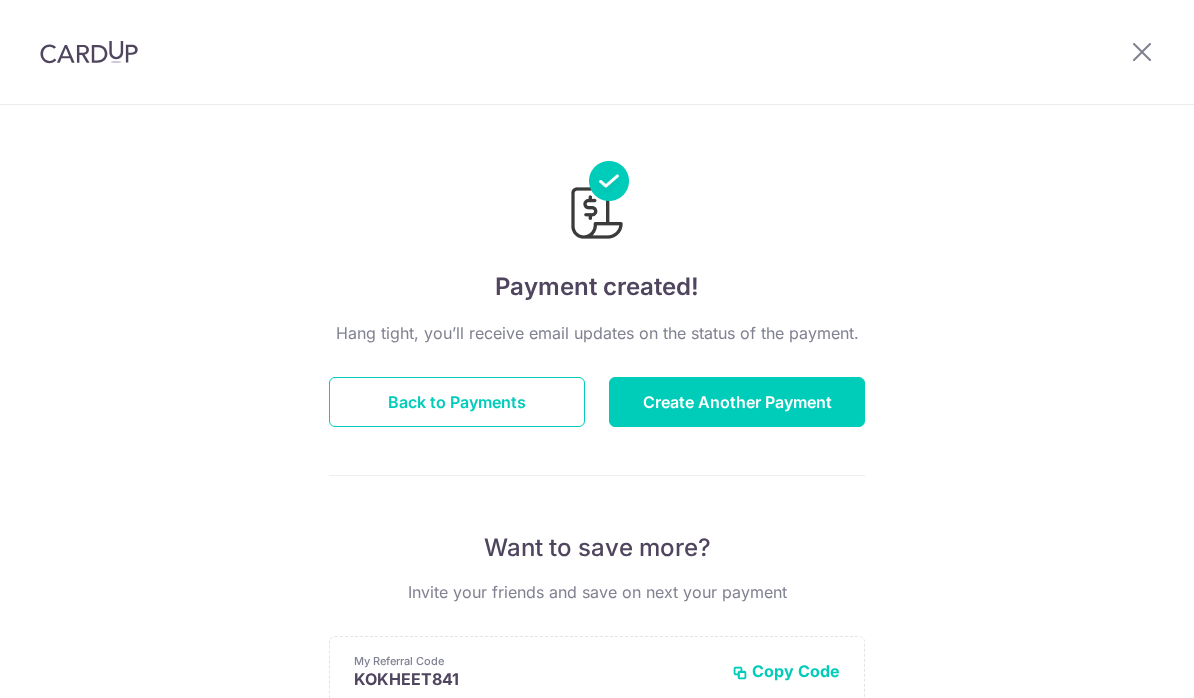 scroll, scrollTop: 0, scrollLeft: 0, axis: both 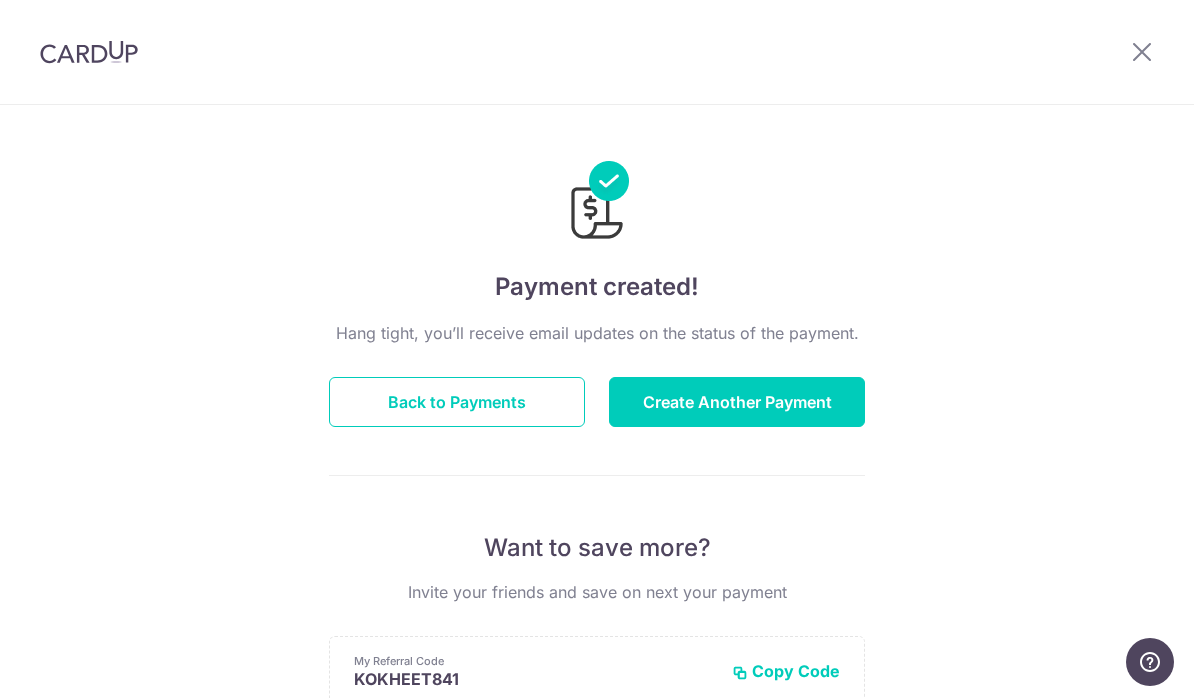 click on "Back to Payments" at bounding box center [457, 402] 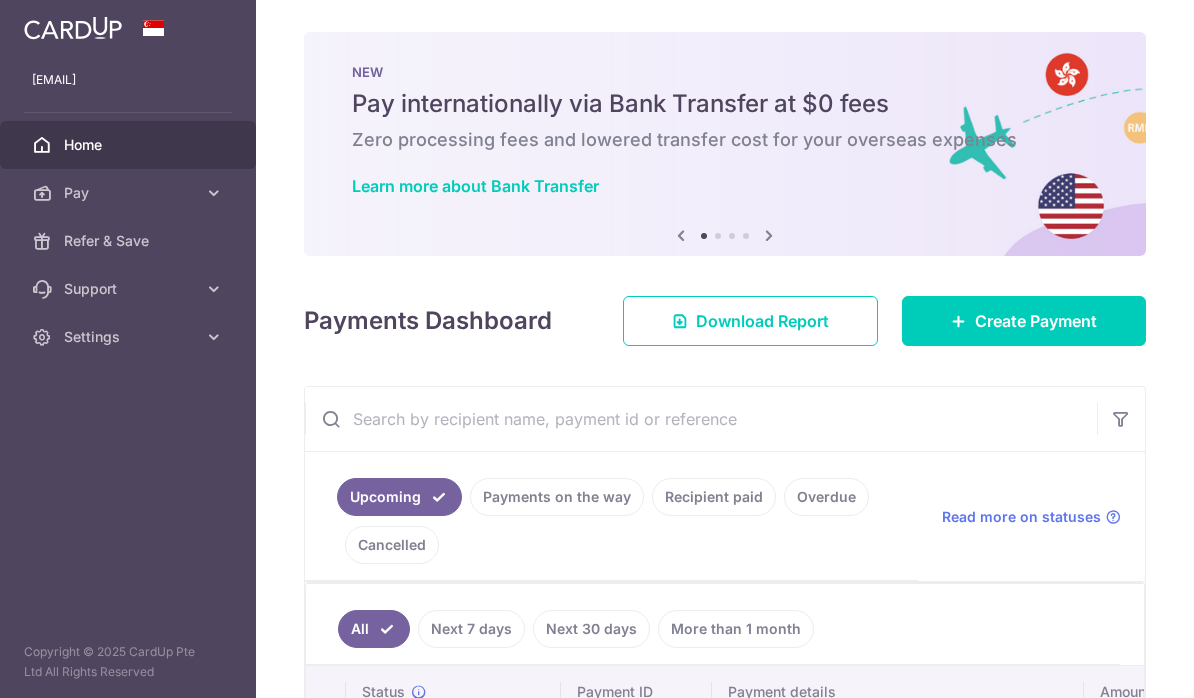 scroll, scrollTop: 0, scrollLeft: 0, axis: both 